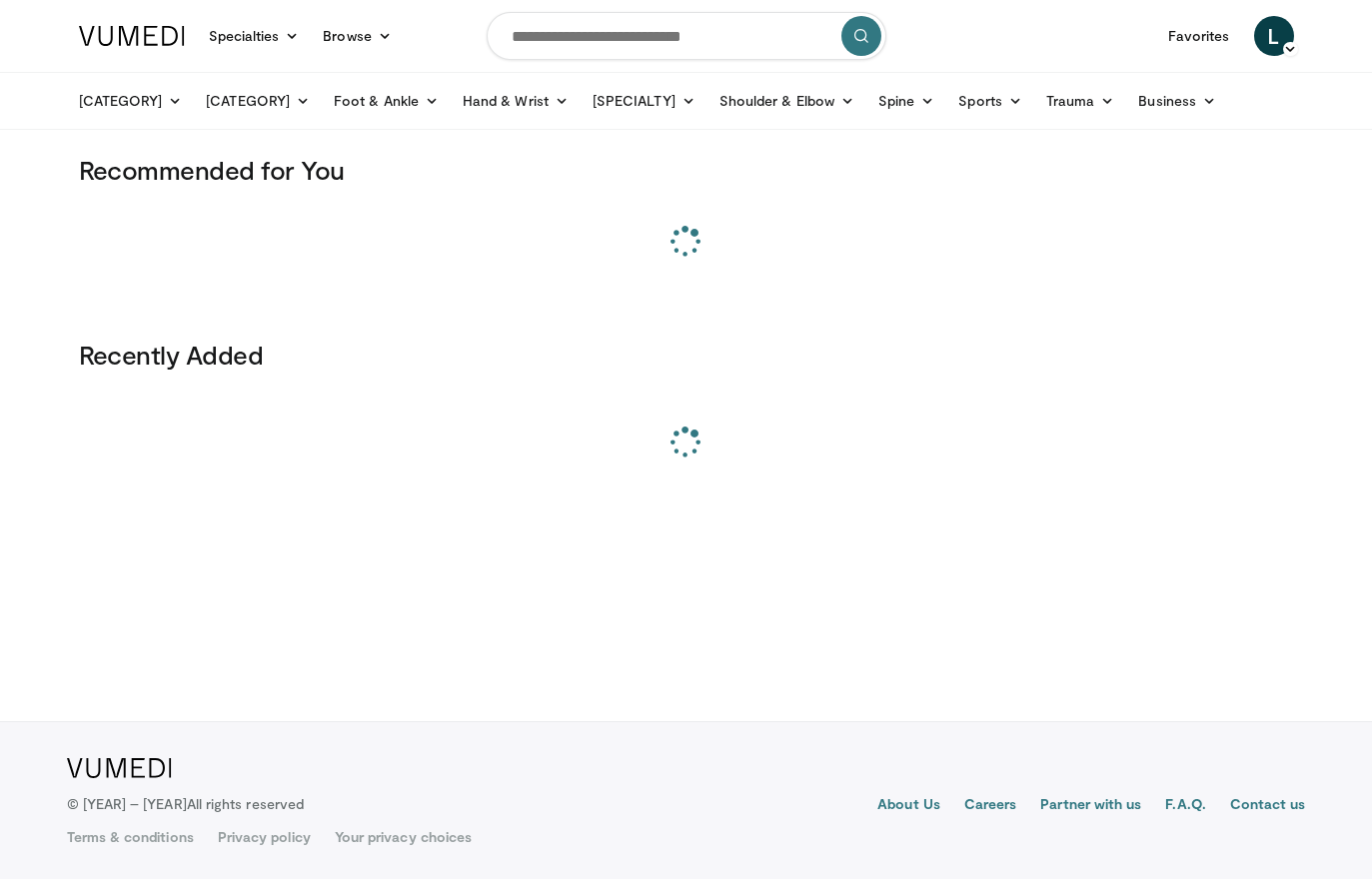scroll, scrollTop: 0, scrollLeft: 0, axis: both 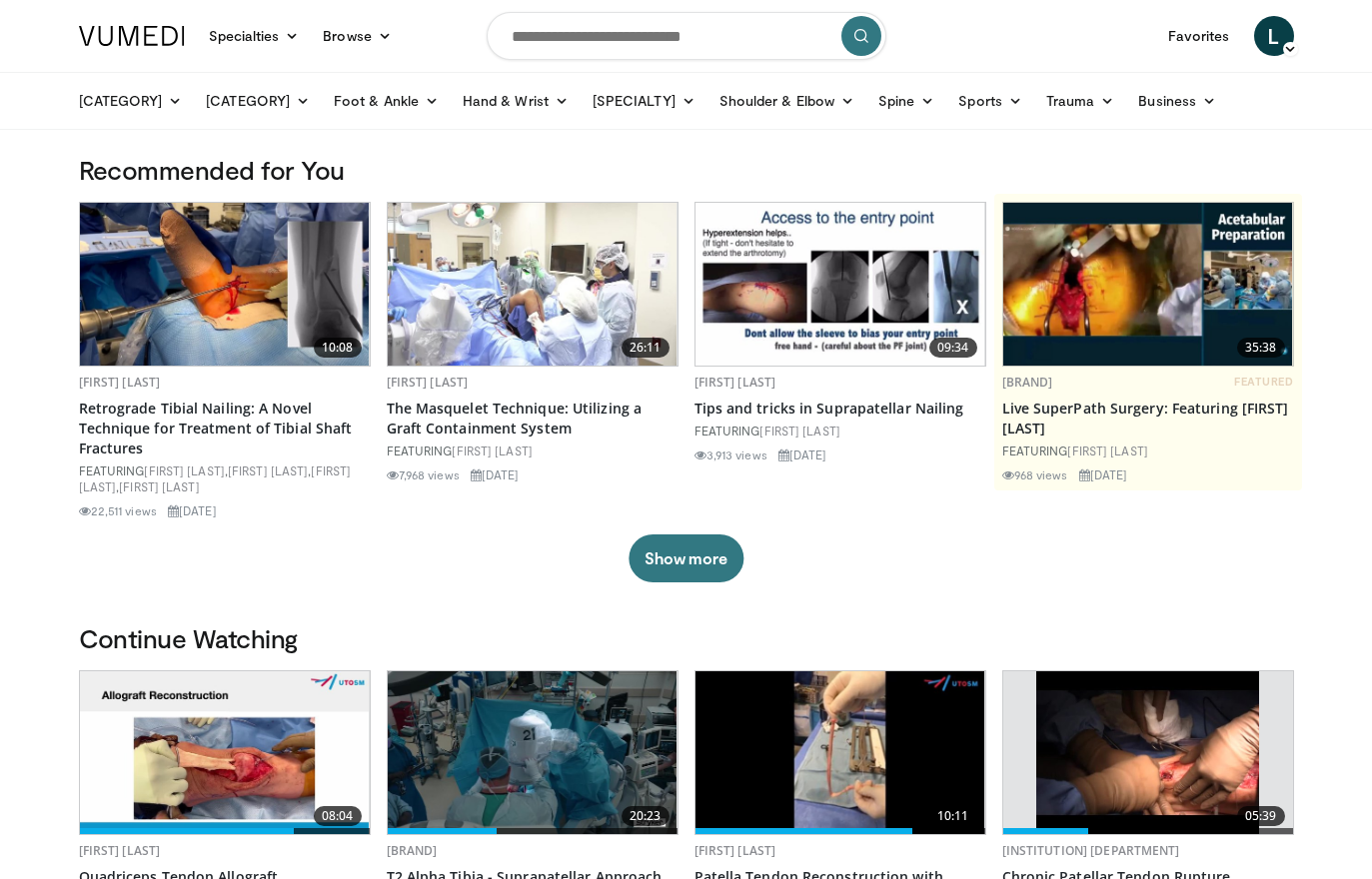 click at bounding box center [686, 36] 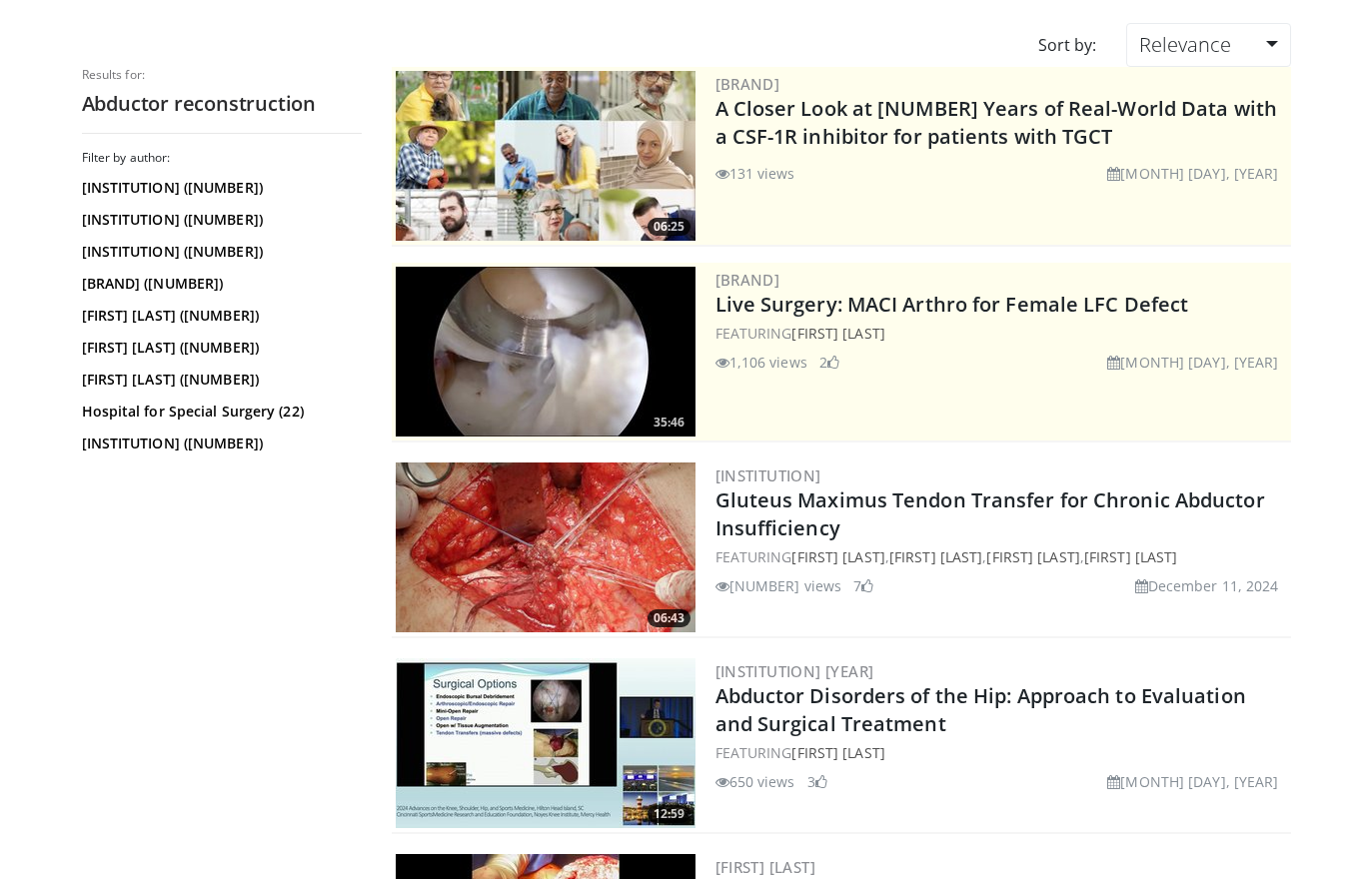scroll, scrollTop: 0, scrollLeft: 0, axis: both 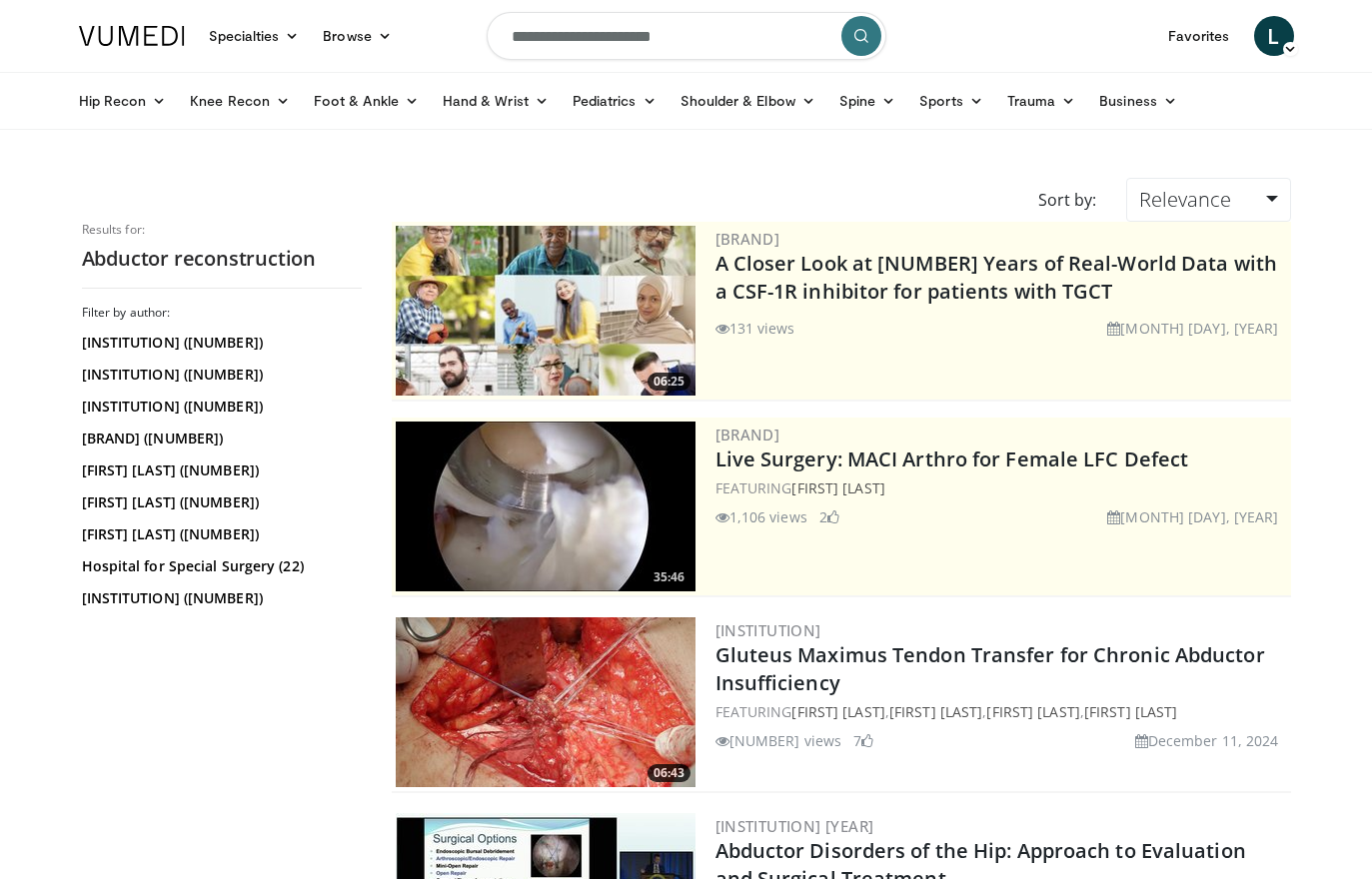 click on "**********" at bounding box center [686, 36] 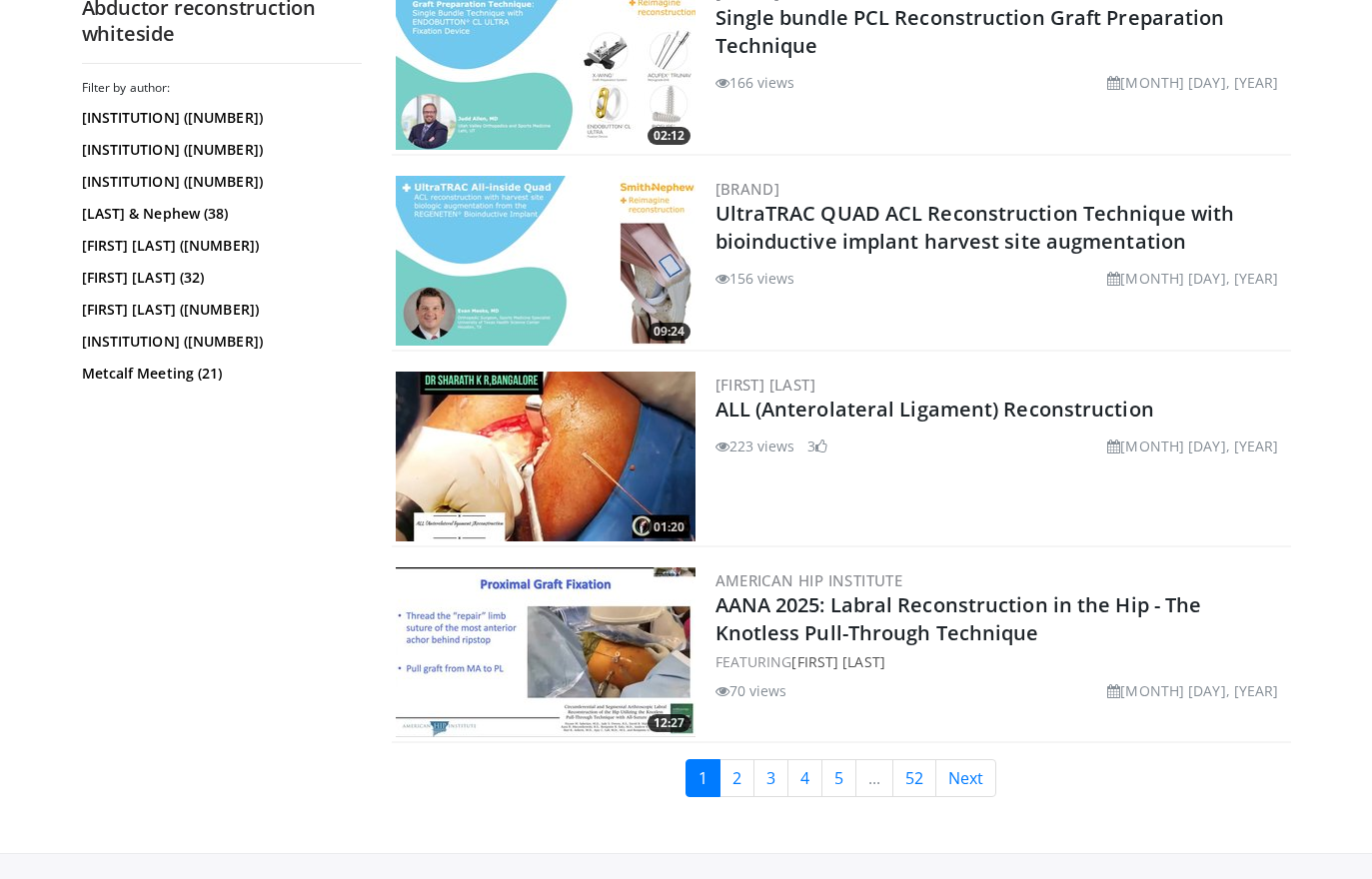 scroll, scrollTop: 4849, scrollLeft: 0, axis: vertical 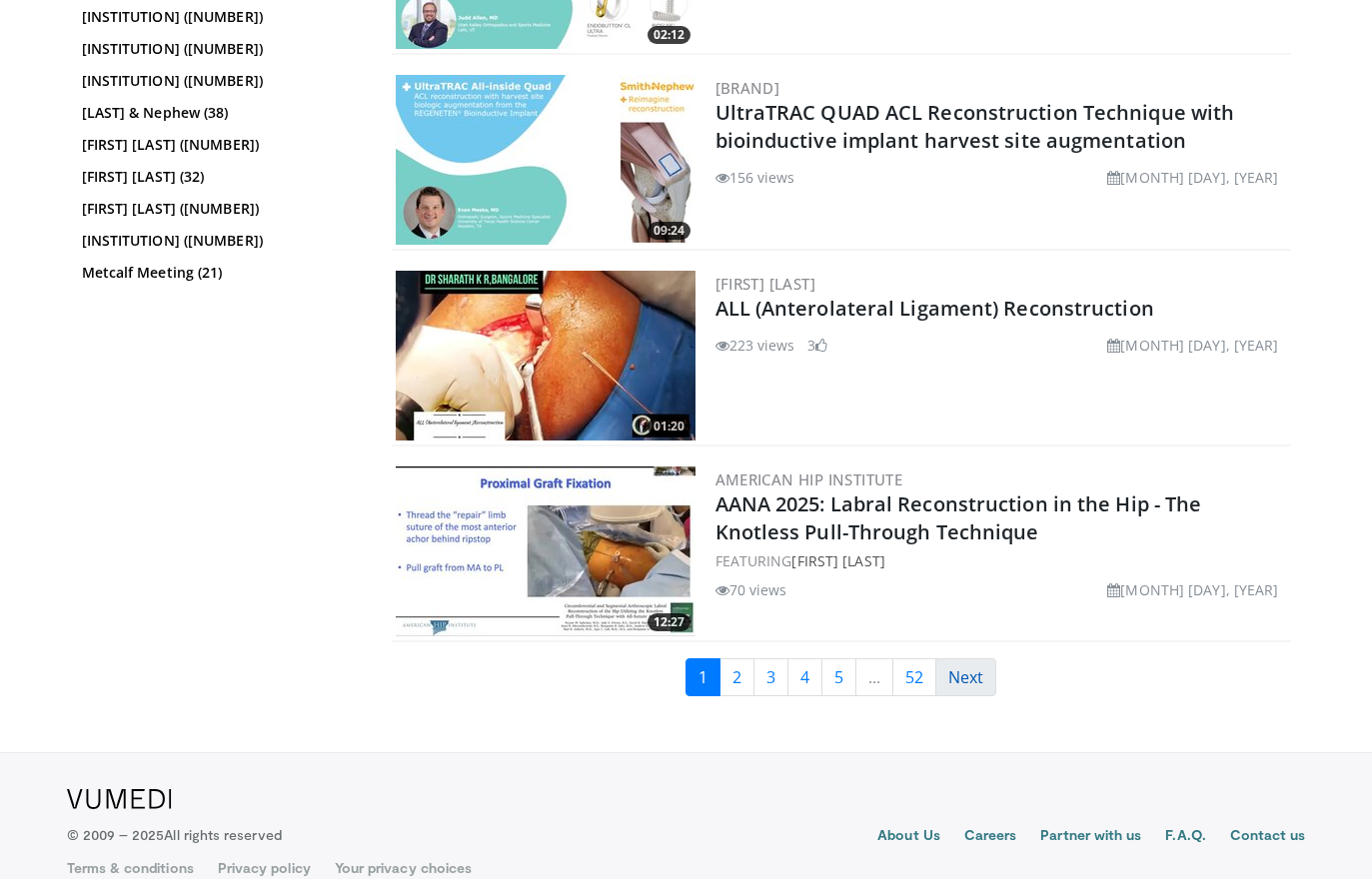click on "Next" at bounding box center (736, 677) 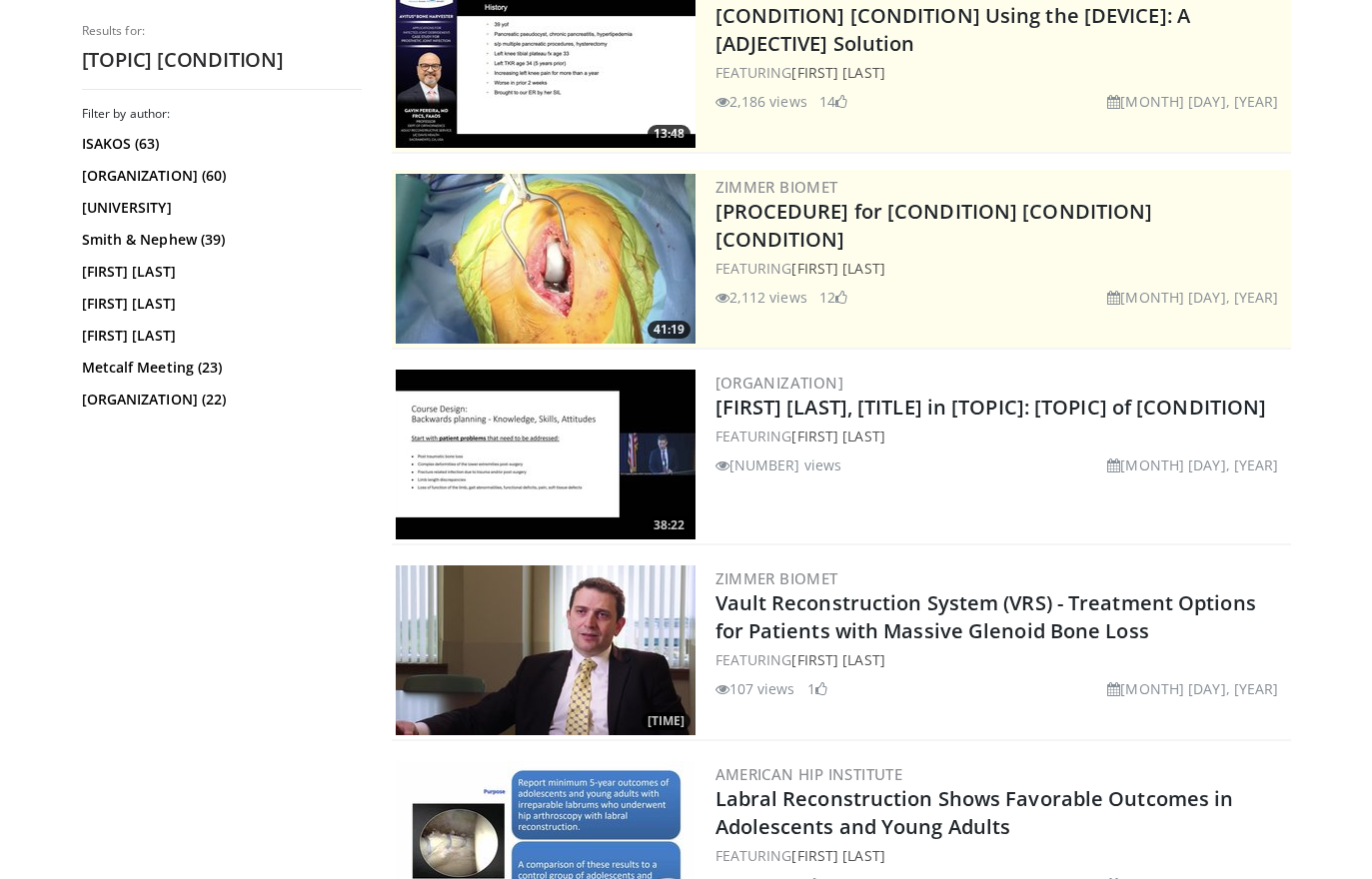 scroll, scrollTop: 0, scrollLeft: 0, axis: both 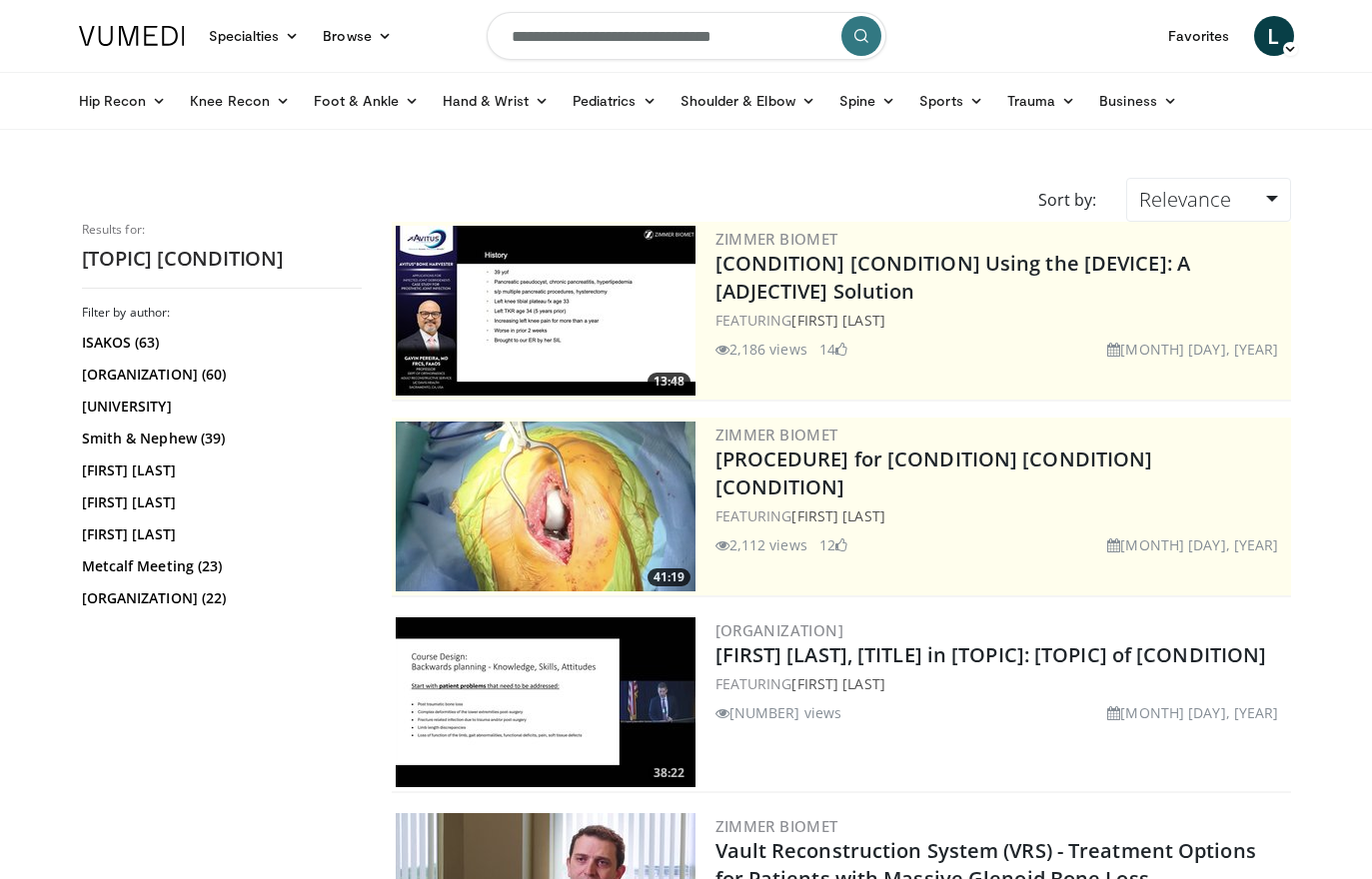 click on "**********" at bounding box center [686, 36] 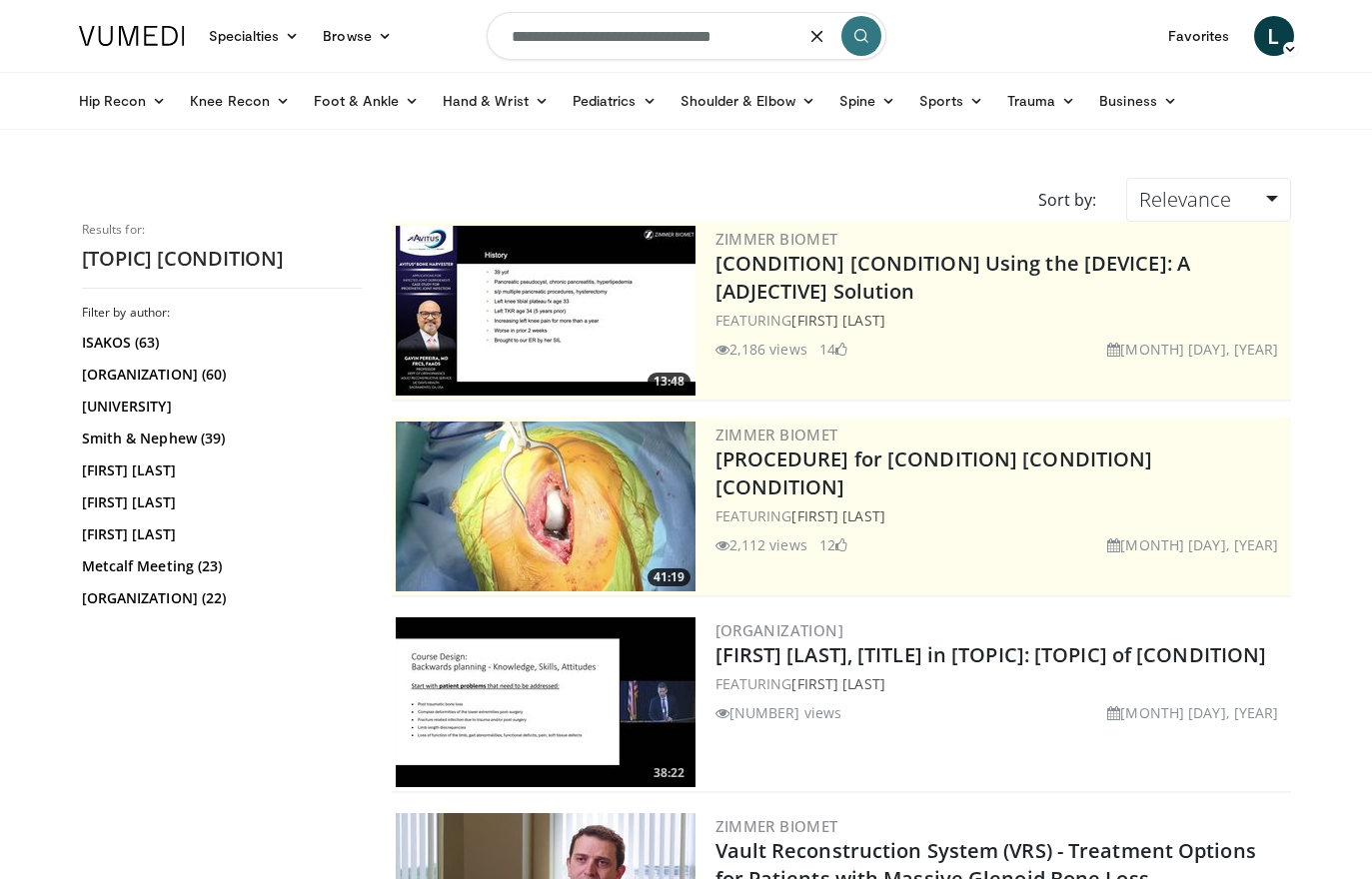 click at bounding box center [817, 36] 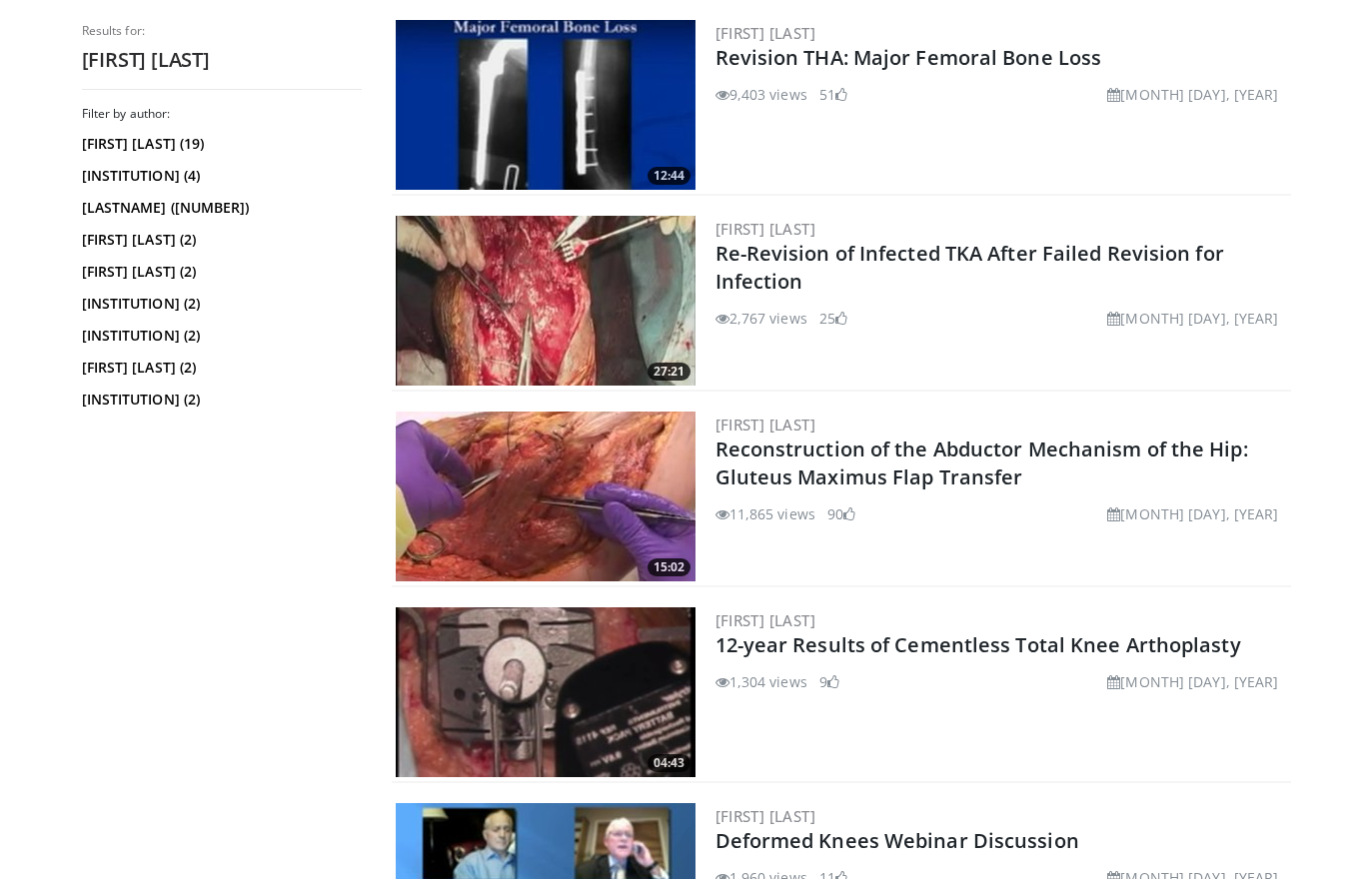 scroll, scrollTop: 1772, scrollLeft: 0, axis: vertical 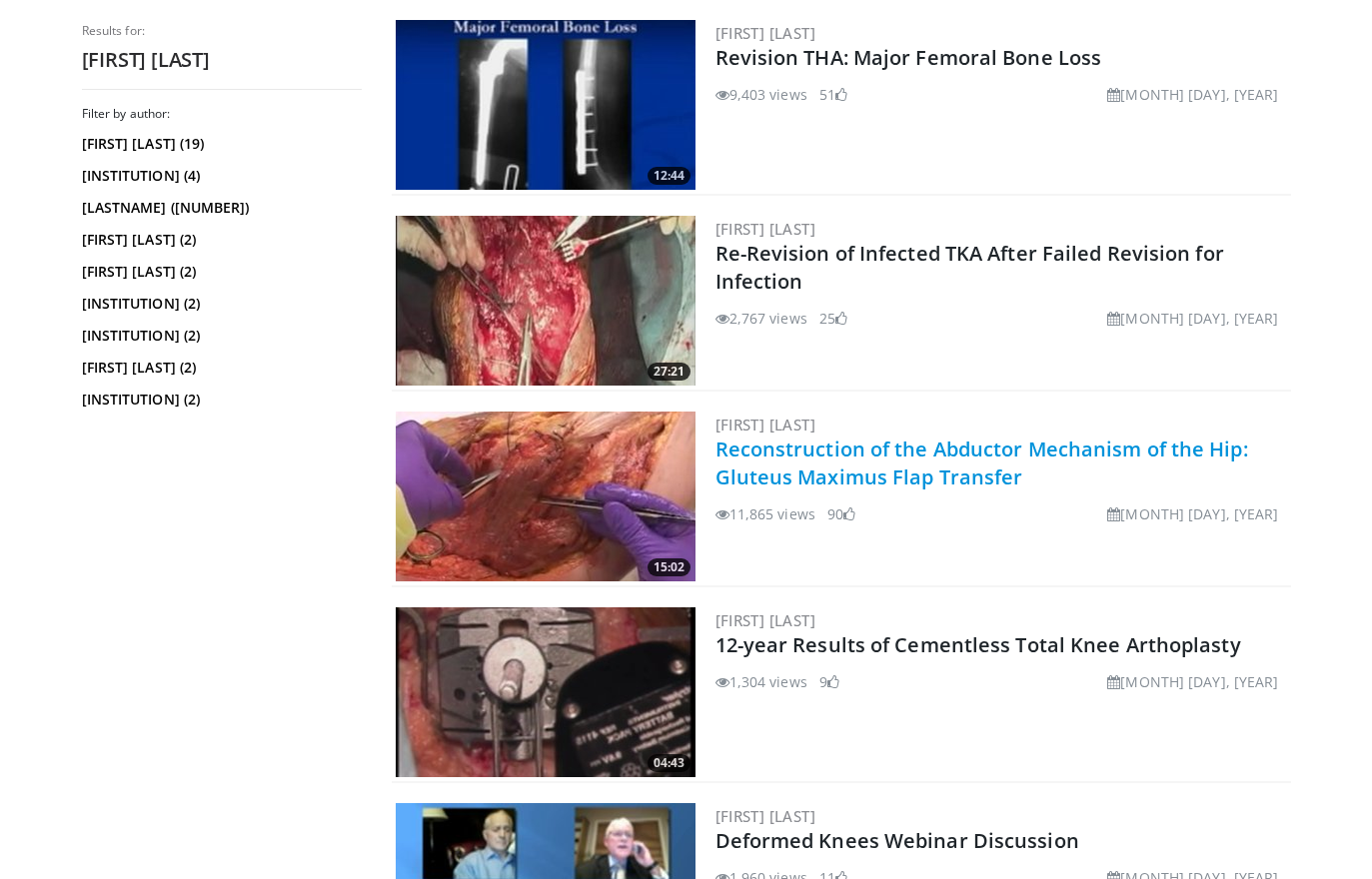 click on "Reconstruction of the Abductor Mechanism of the Hip: Gluteus Maximus Flap Transfer" at bounding box center [981, 462] 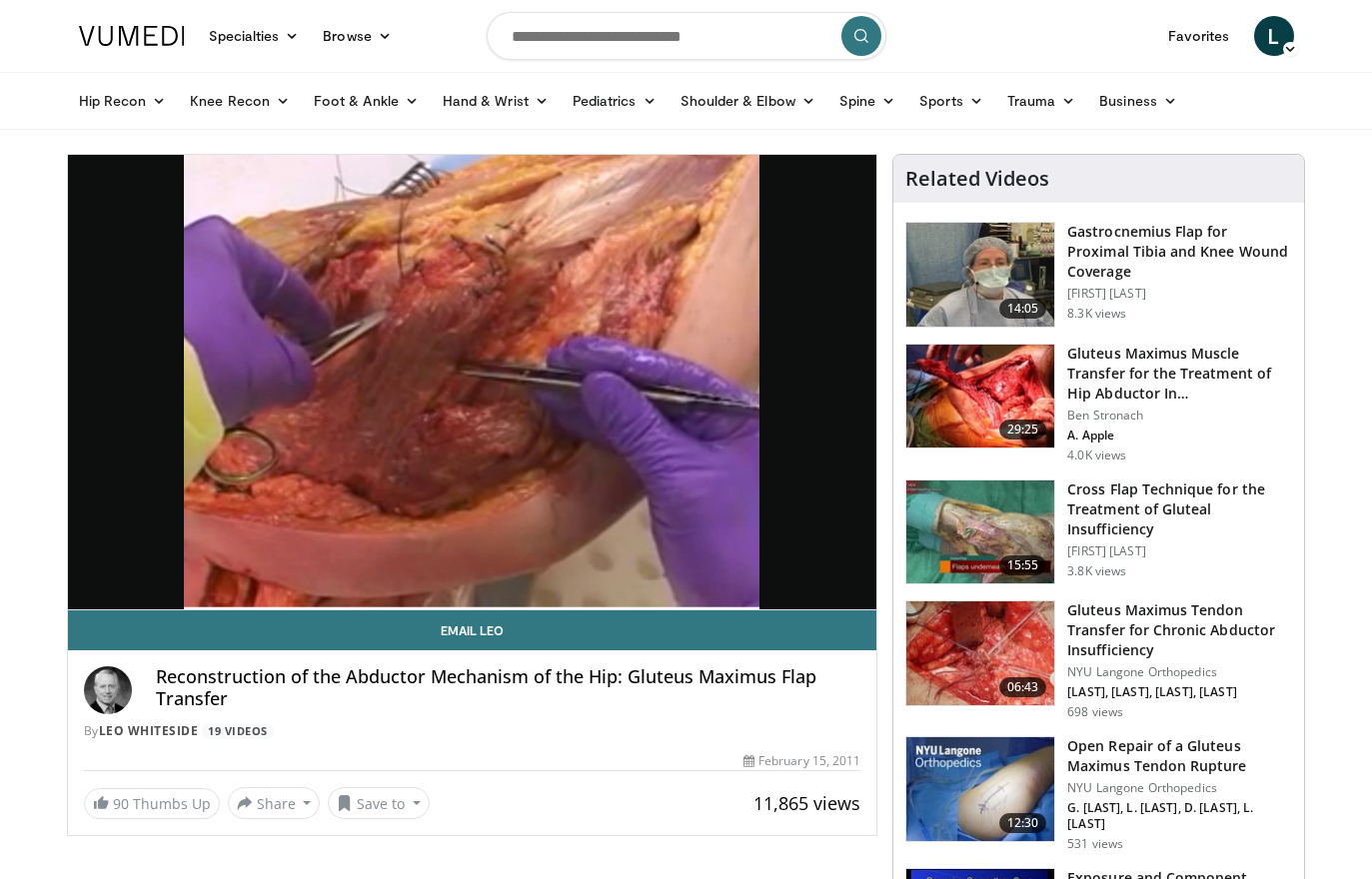 scroll, scrollTop: 0, scrollLeft: 0, axis: both 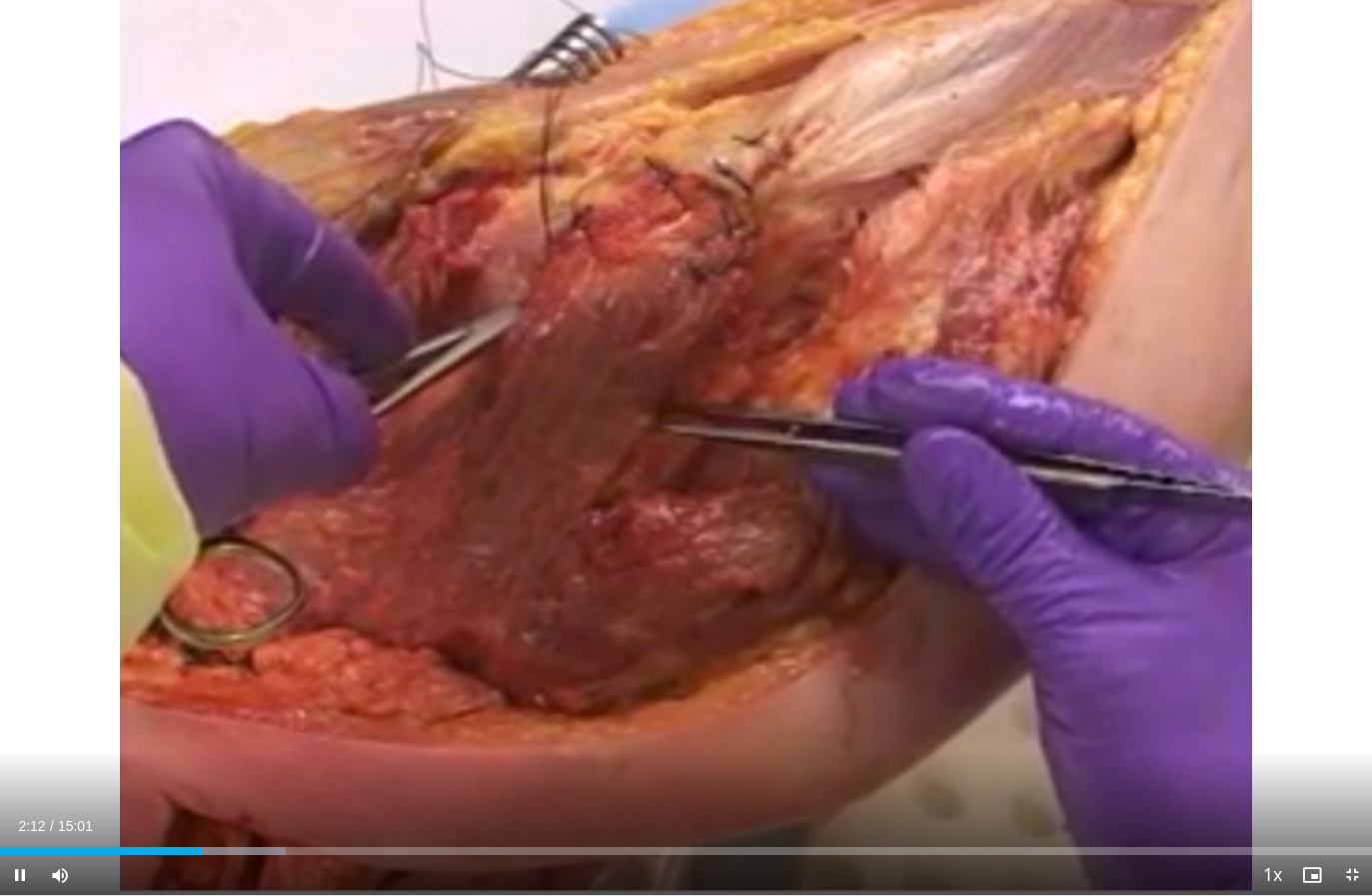 click on "10 seconds
Tap to unmute" at bounding box center (686, 448) 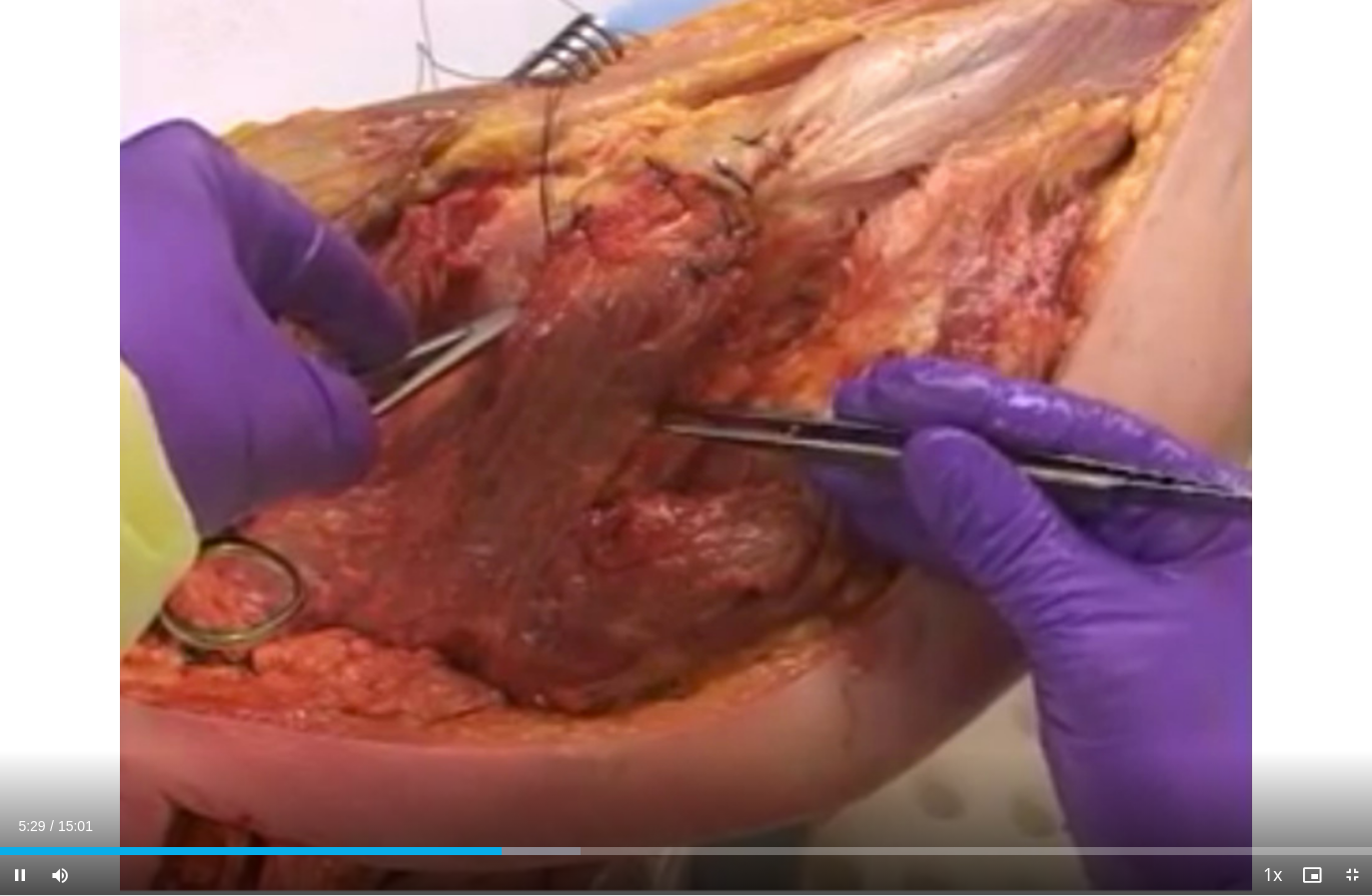 click on "10 seconds
Tap to unmute" at bounding box center [686, 448] 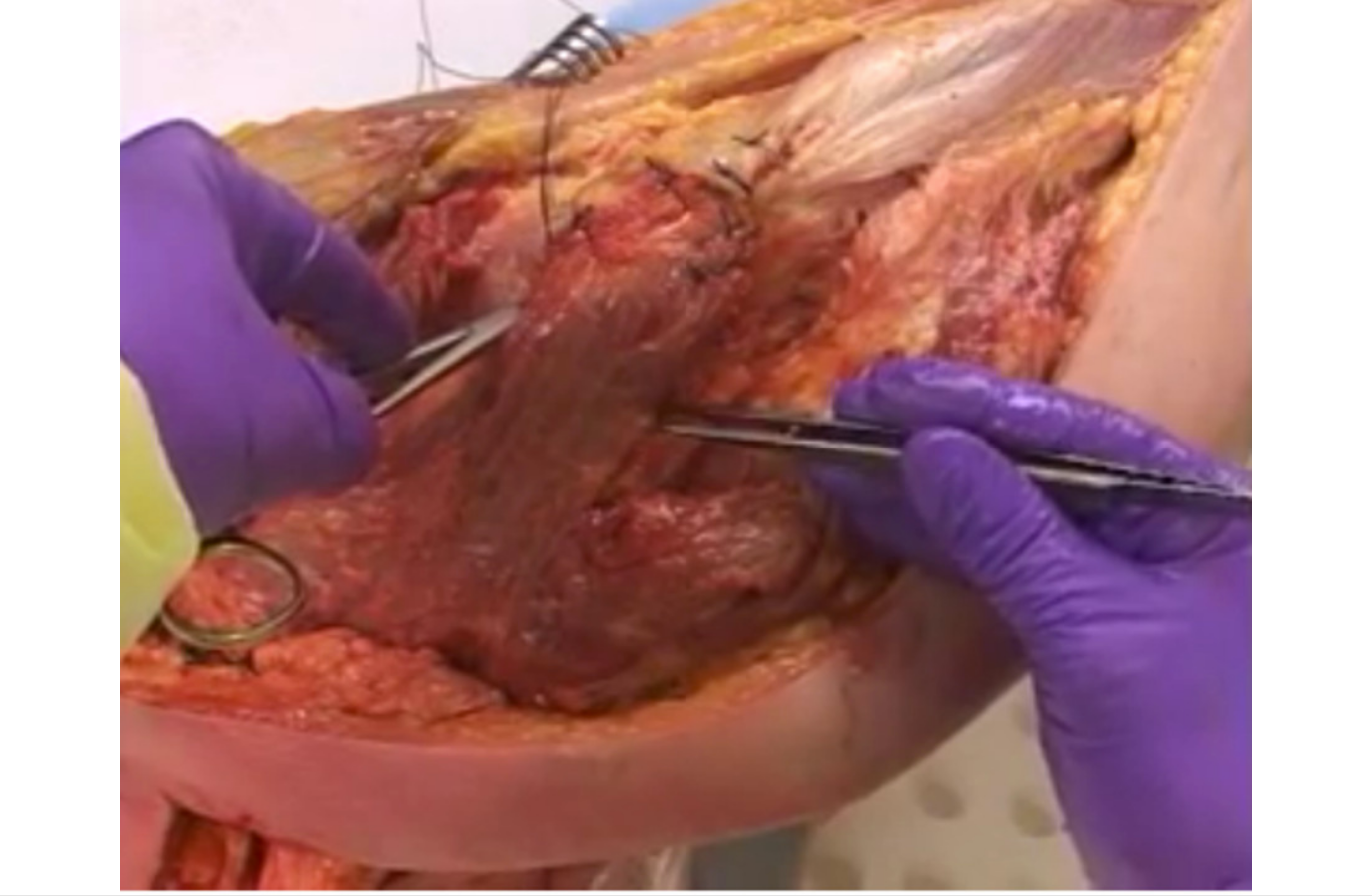 click on "10 seconds
Tap to unmute" at bounding box center [686, 448] 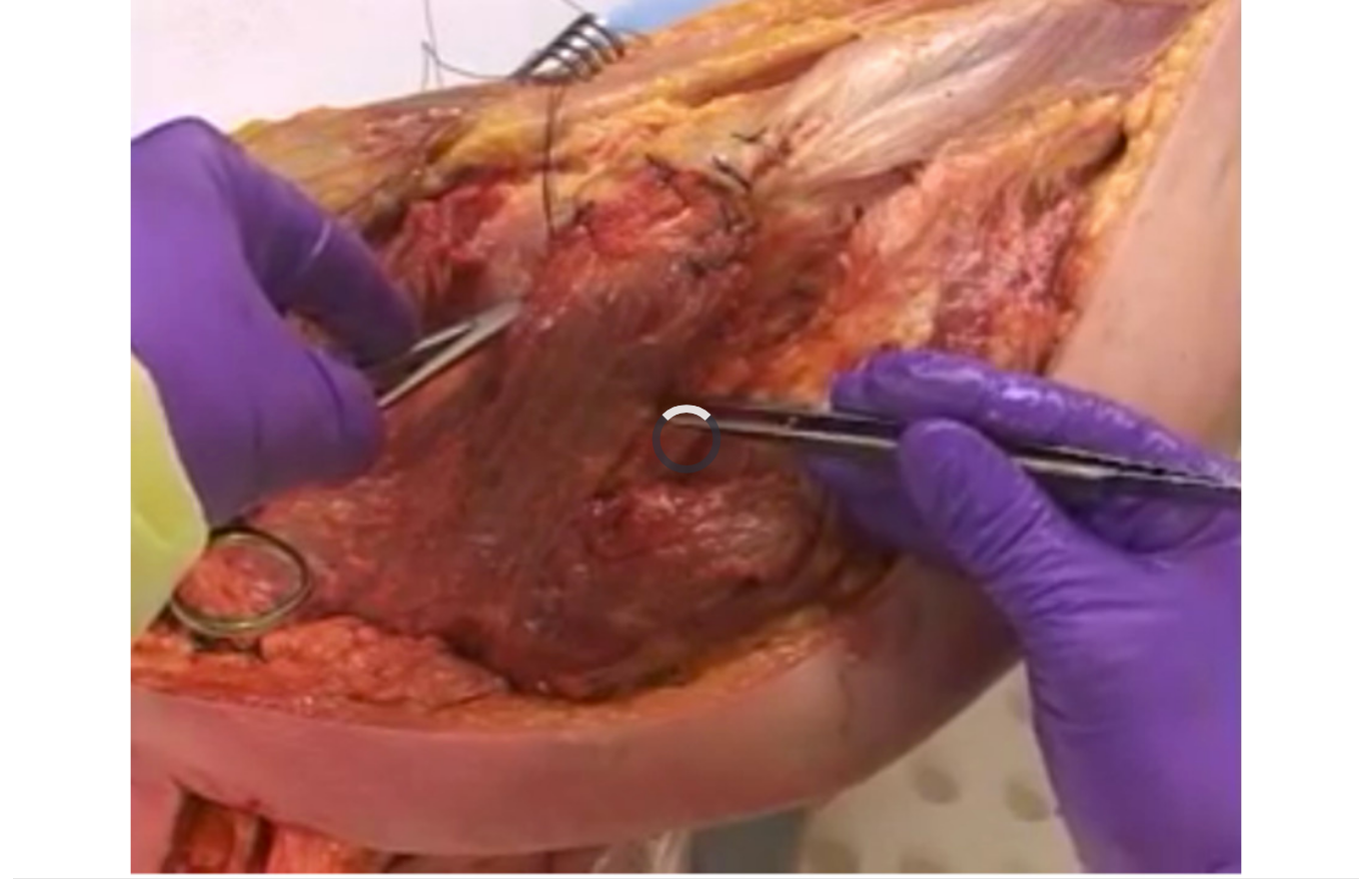 scroll, scrollTop: 0, scrollLeft: 0, axis: both 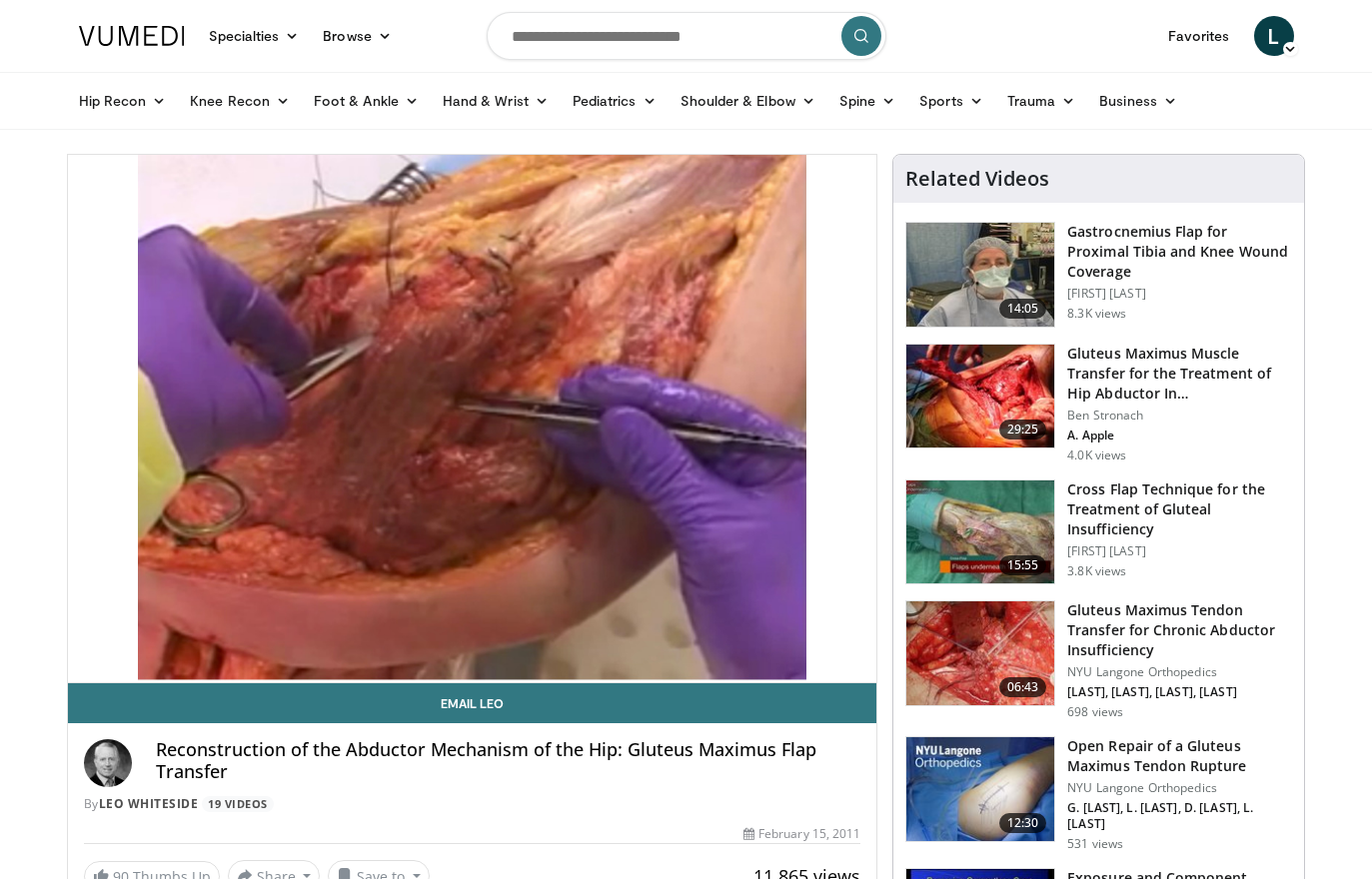 click on "Gluteus Maximus Tendon Transfer for Chronic Abductor Insufficiency" at bounding box center (1179, 630) 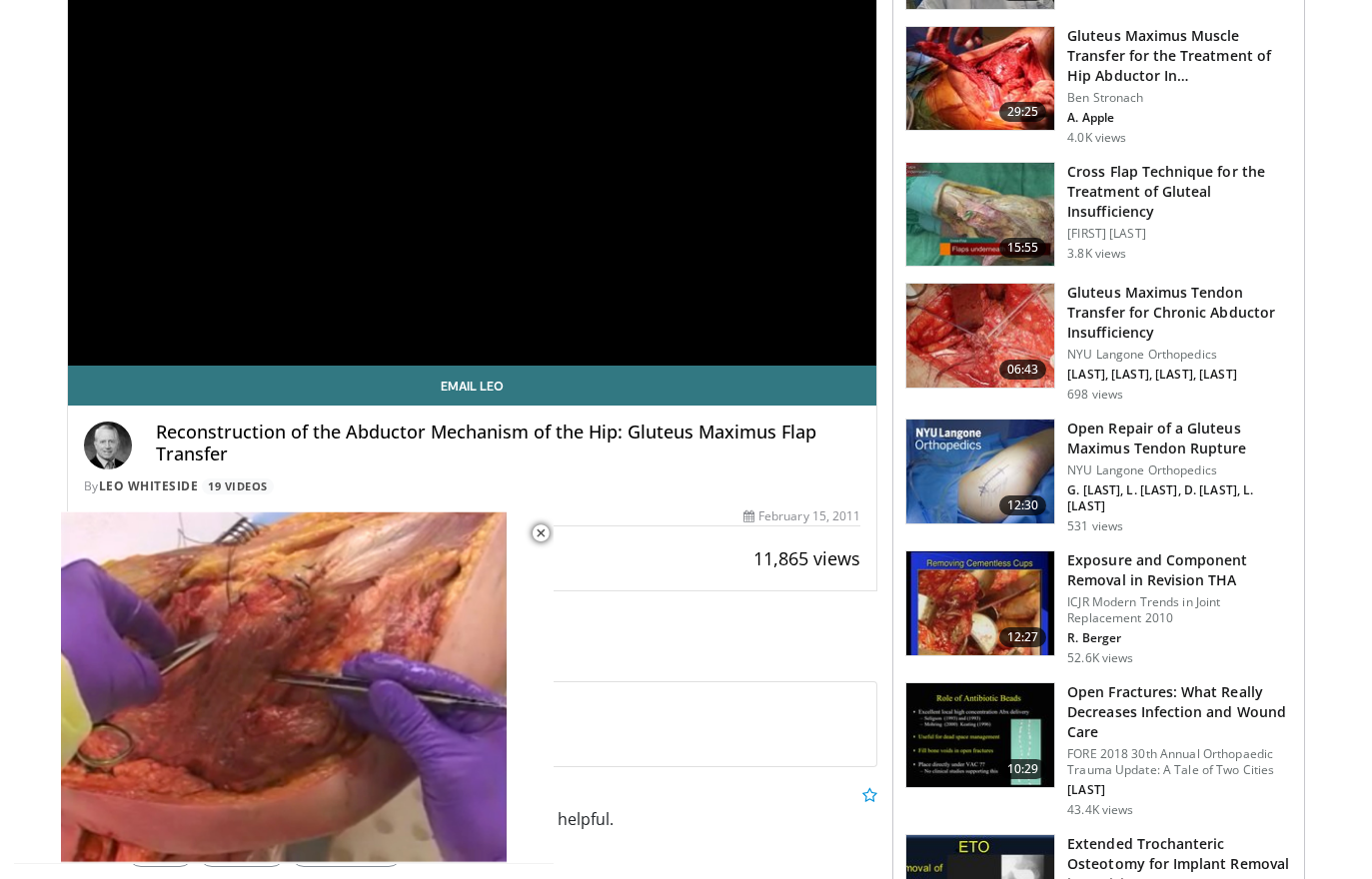 scroll, scrollTop: 321, scrollLeft: 0, axis: vertical 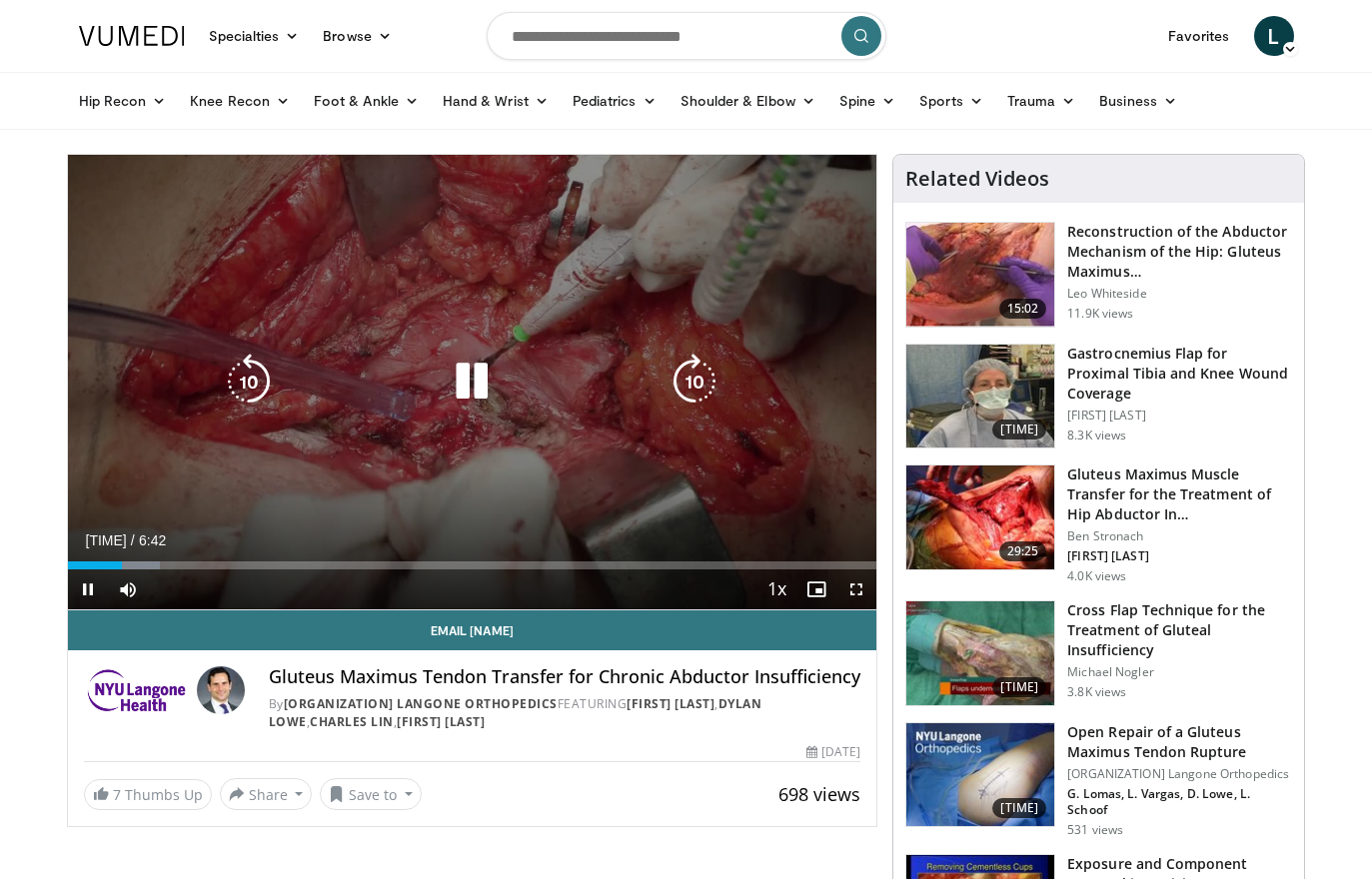 click at bounding box center (694, 382) 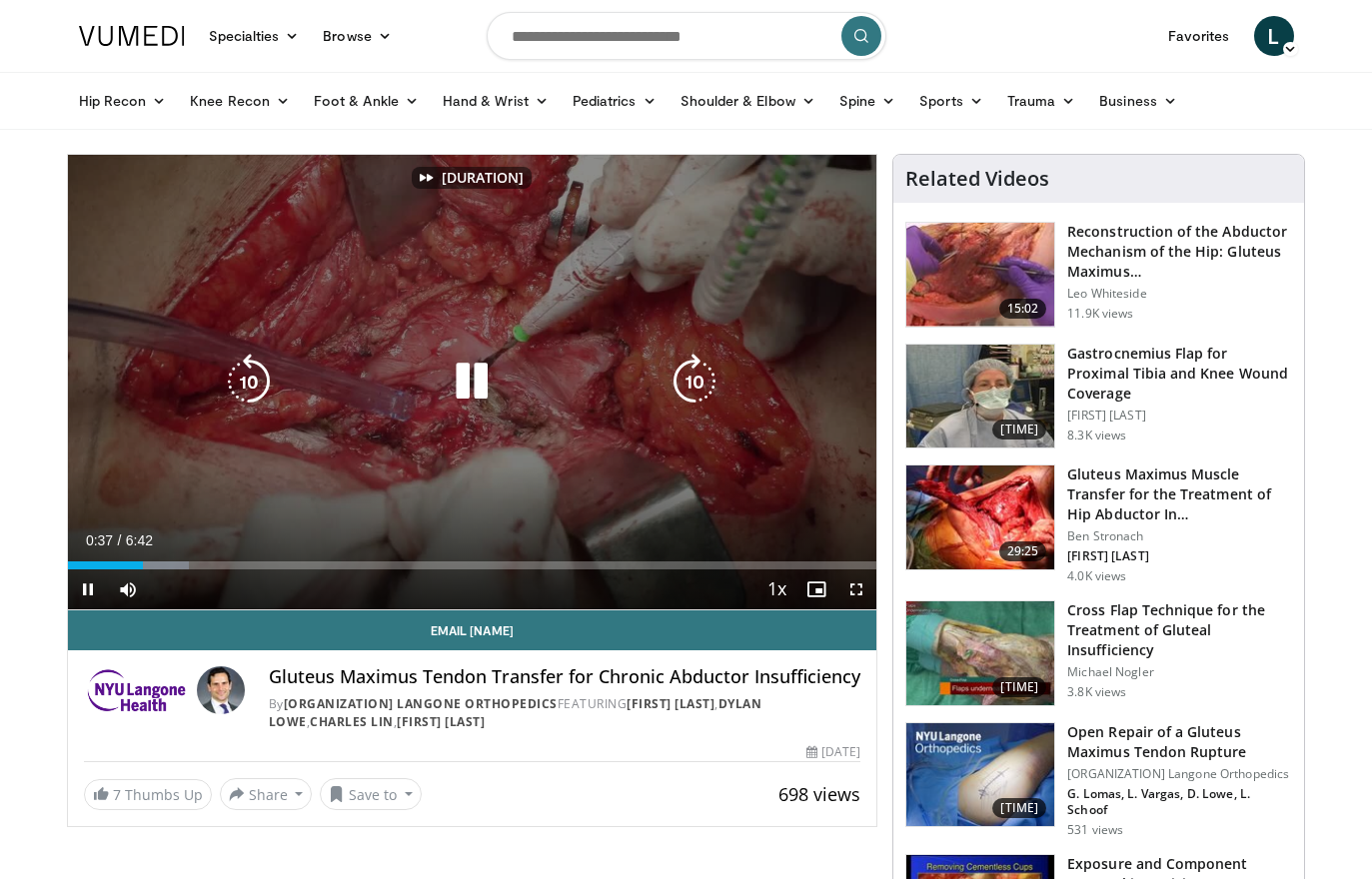 click at bounding box center (694, 382) 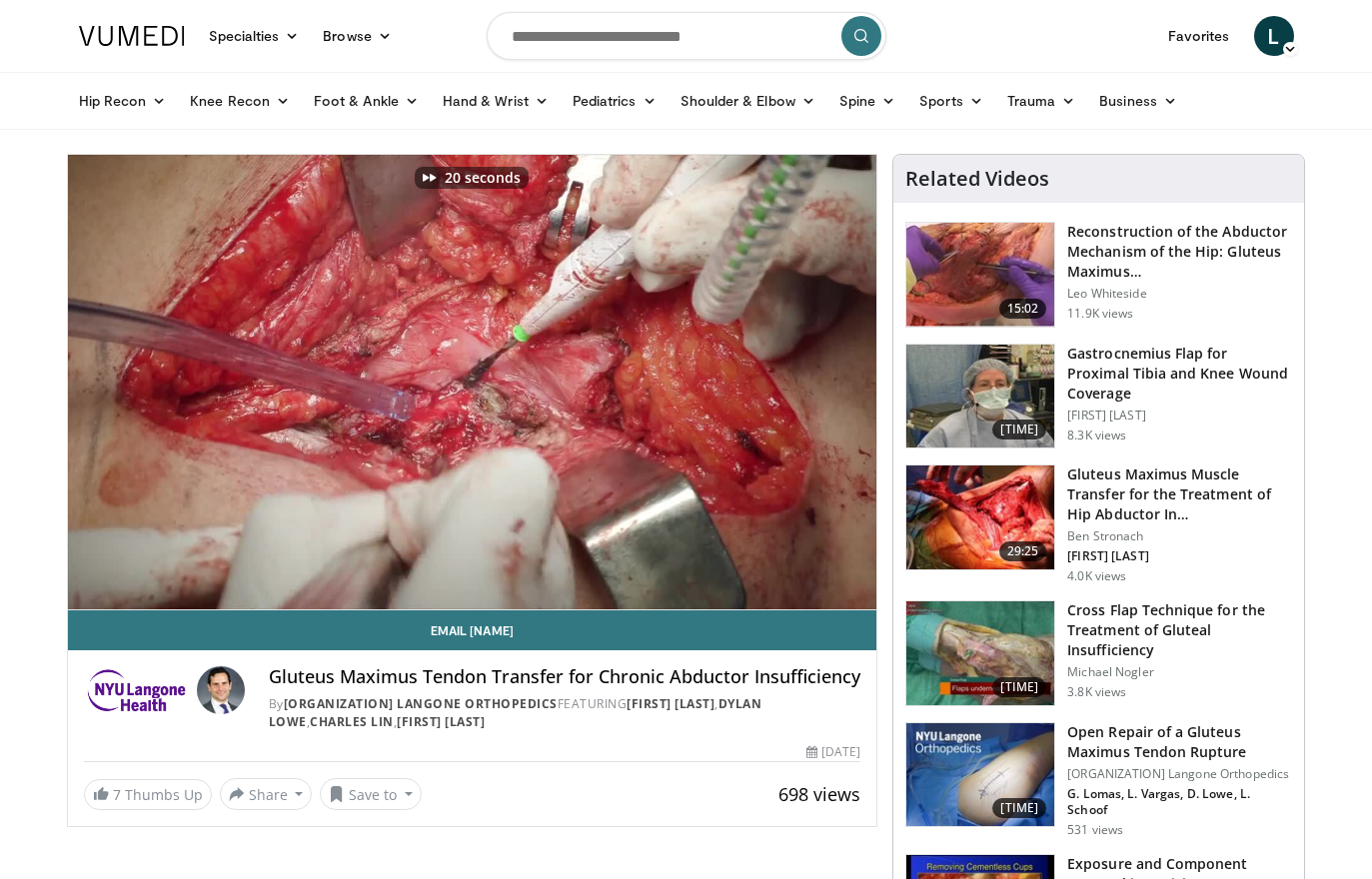 click on "20 seconds
Tap to unmute" at bounding box center (473, 382) 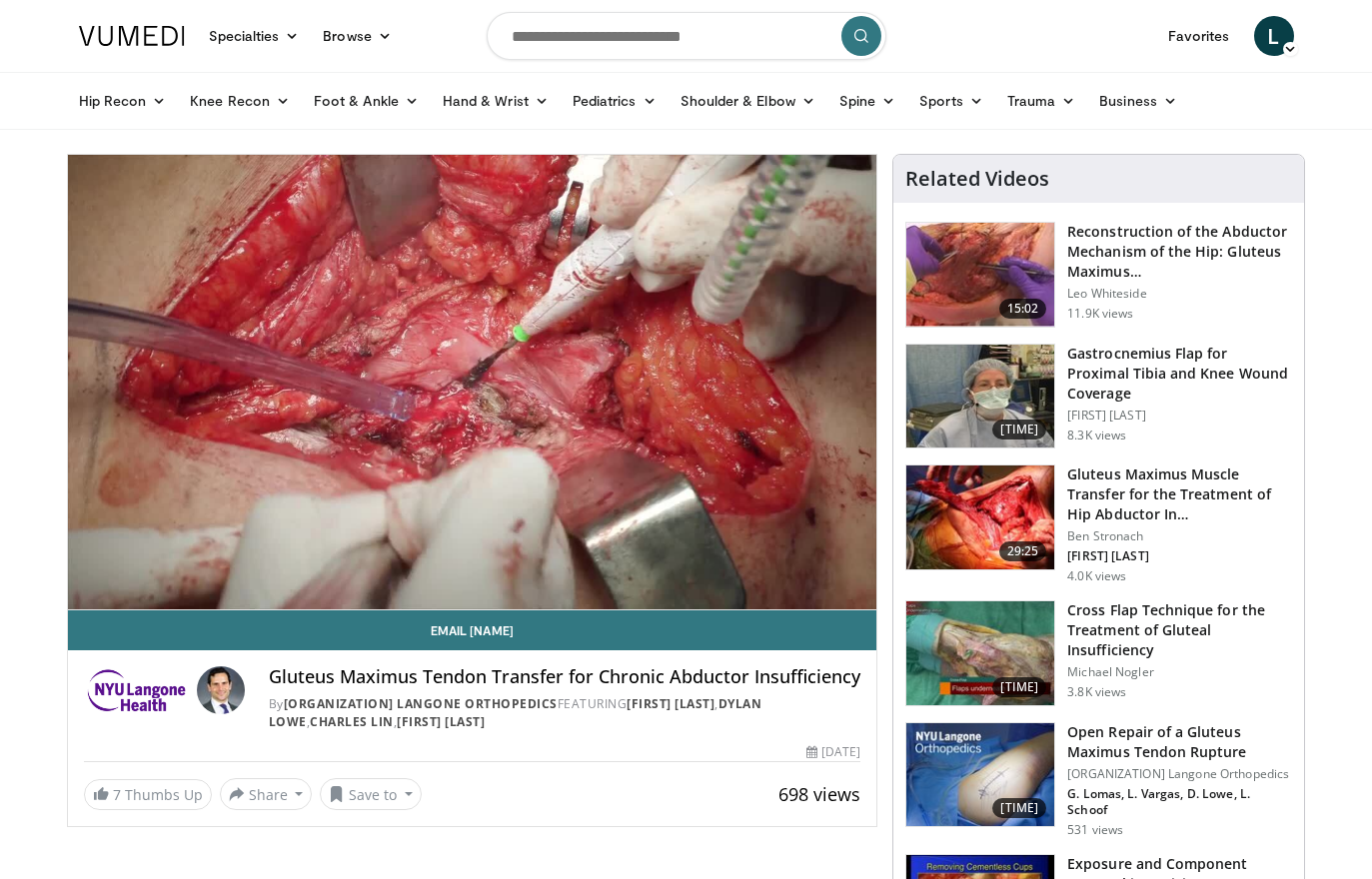 click on "20 seconds
Tap to unmute" at bounding box center (473, 382) 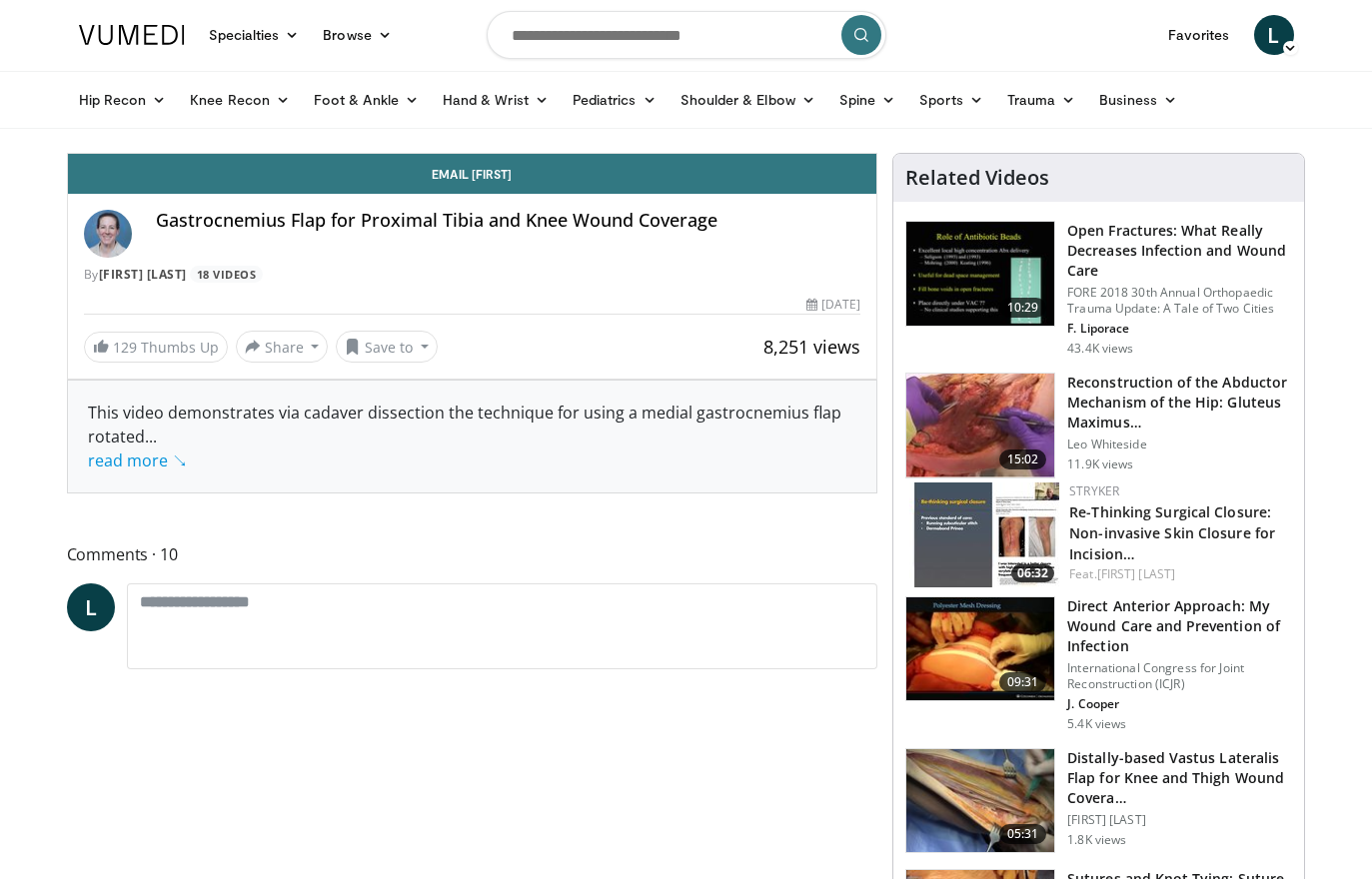 scroll, scrollTop: 0, scrollLeft: 0, axis: both 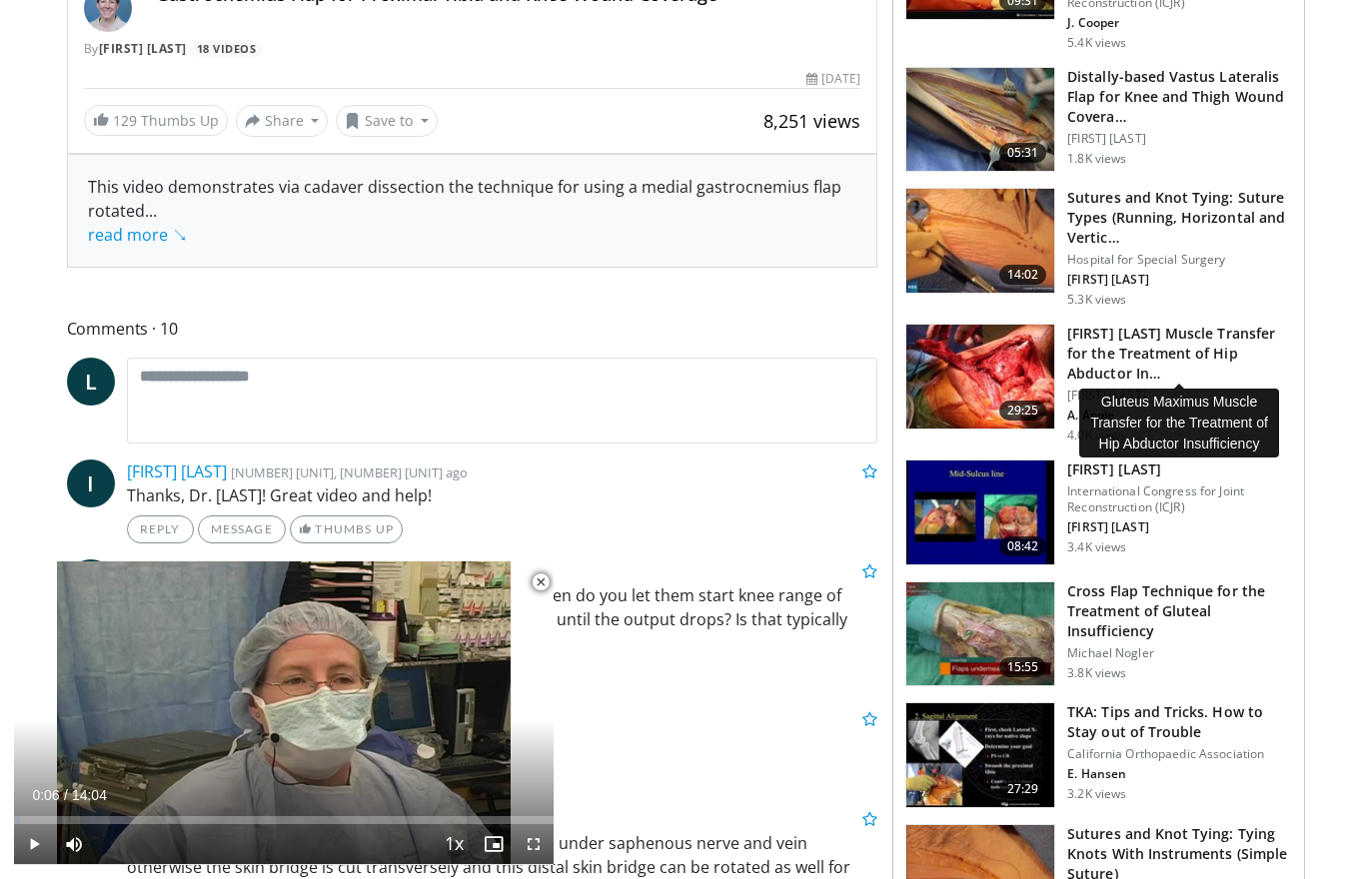 click on "Gluteus Maximus Muscle Transfer for the Treatment of Hip Abductor In…" at bounding box center (1179, 354) 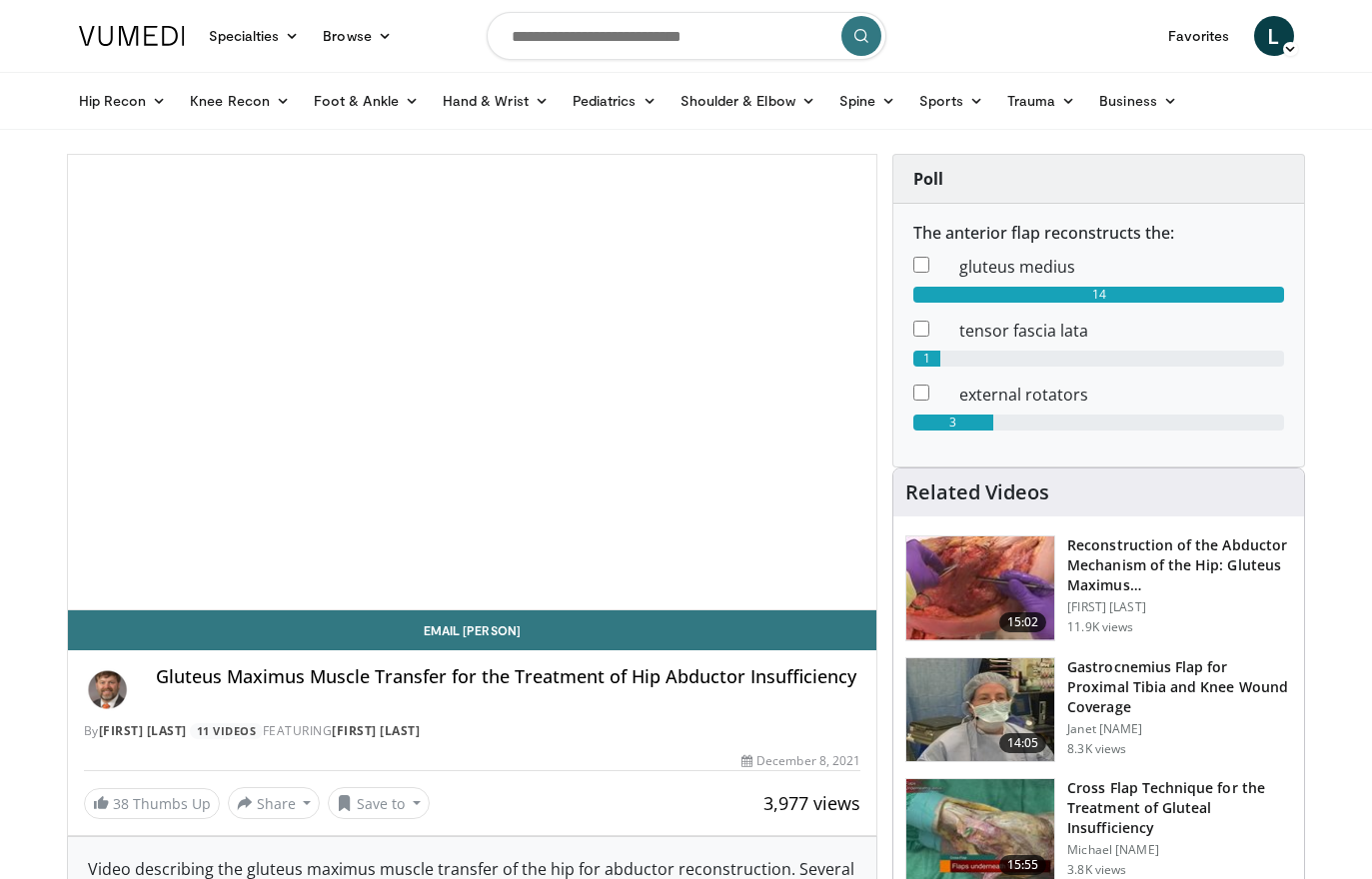 scroll, scrollTop: 0, scrollLeft: 0, axis: both 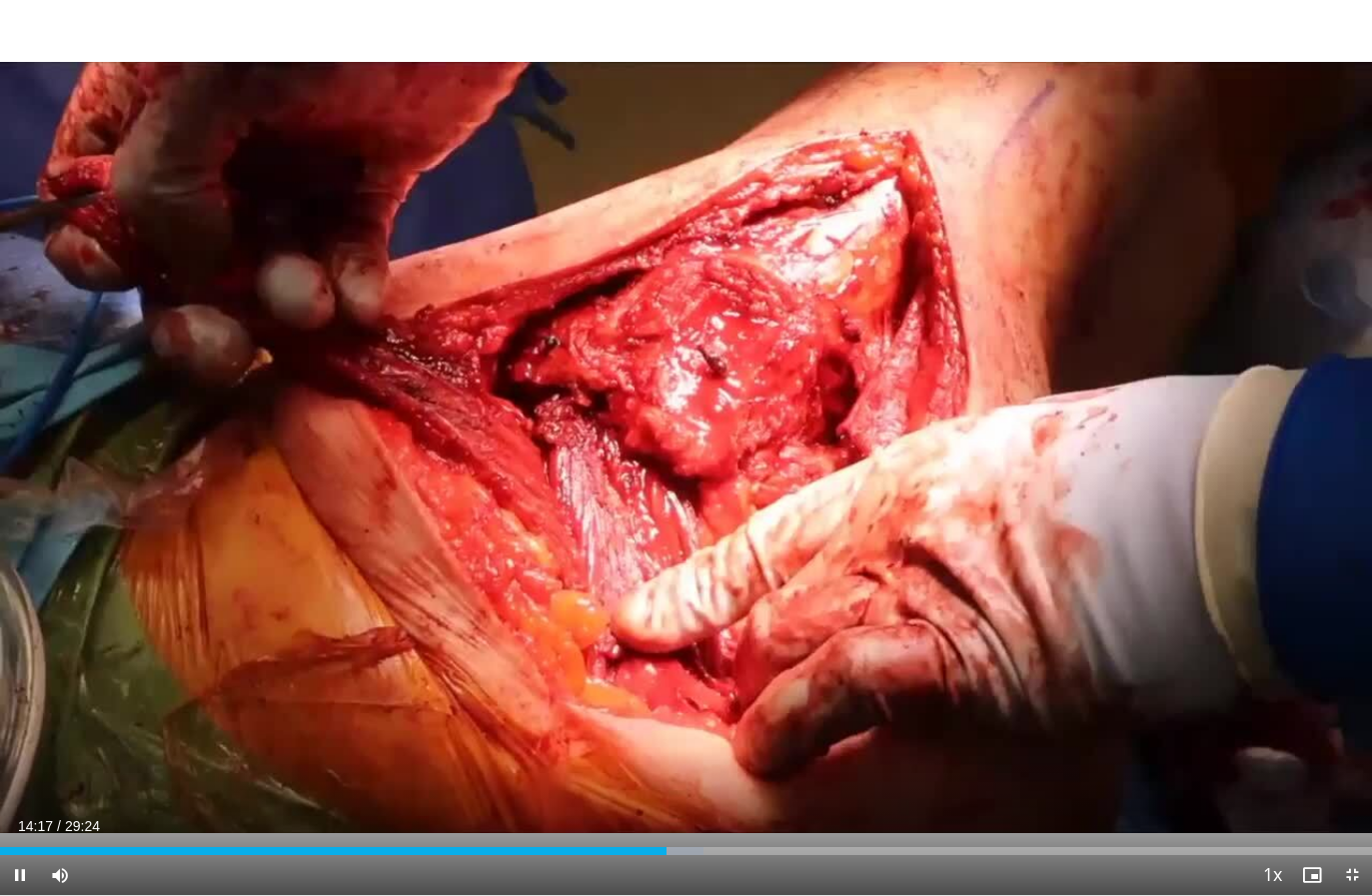click on "10 seconds
Tap to unmute" at bounding box center [686, 448] 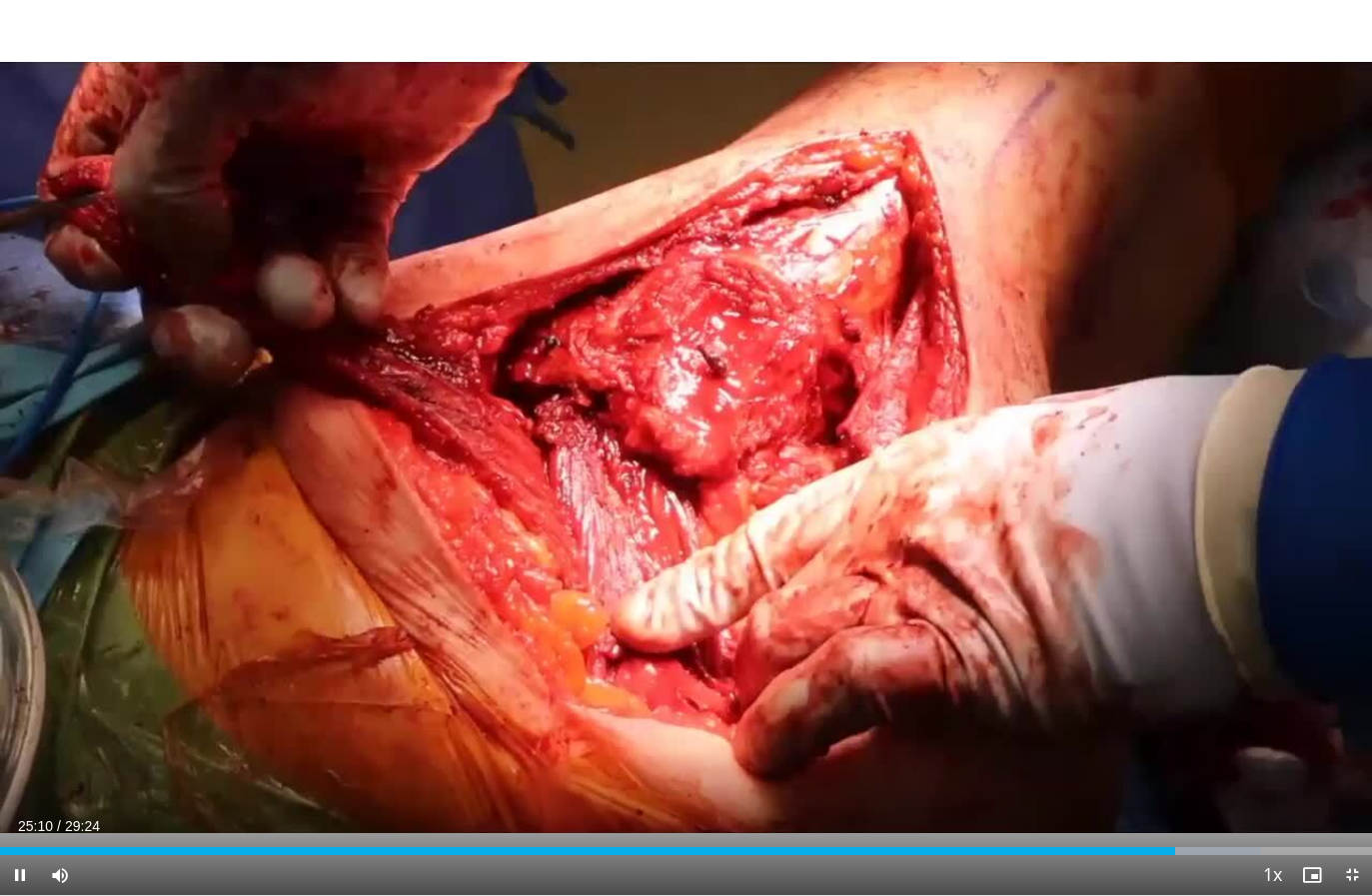 click on "10 seconds
Tap to unmute" at bounding box center (686, 448) 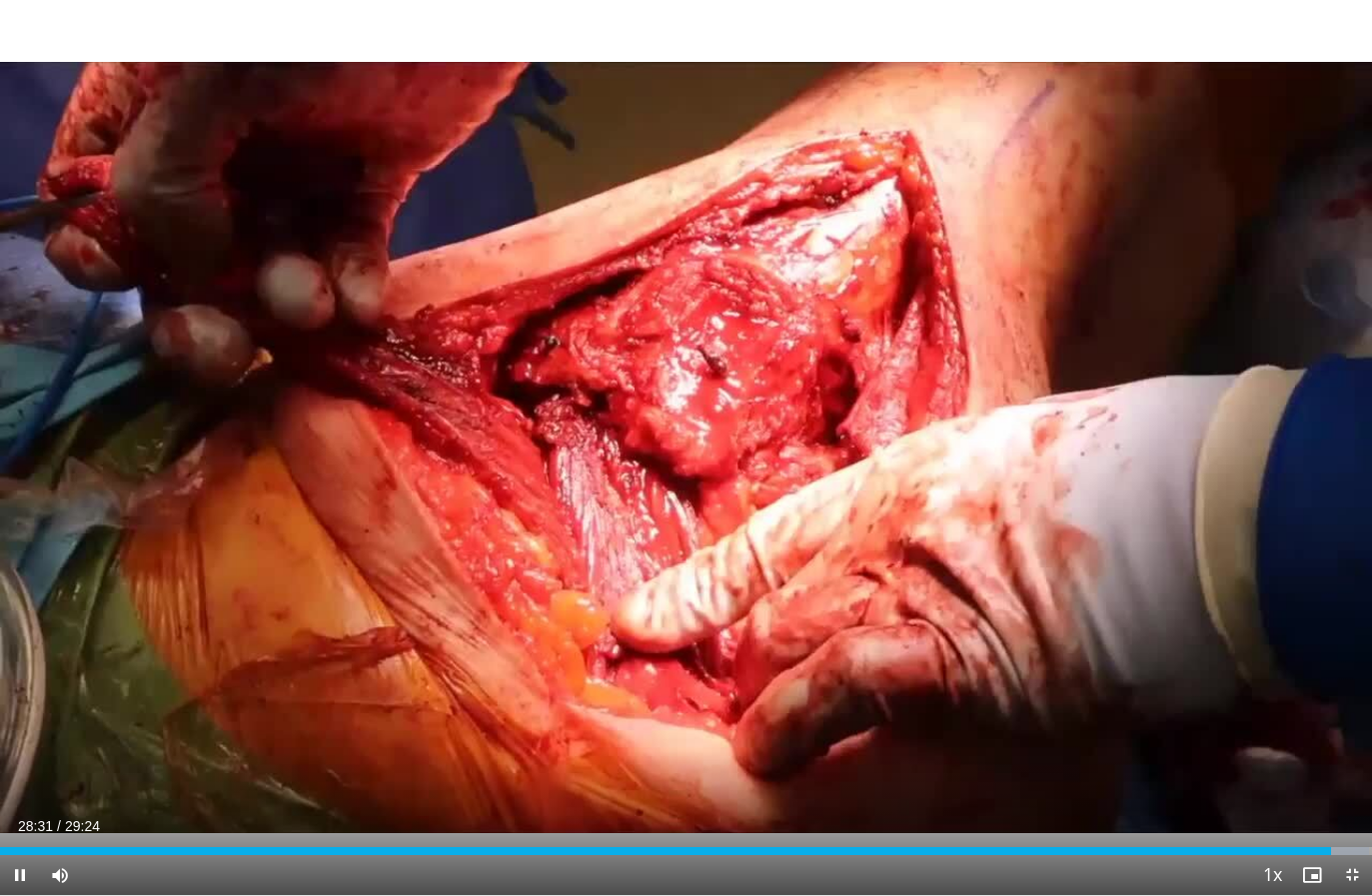 click on "10 seconds
Tap to unmute" at bounding box center (686, 448) 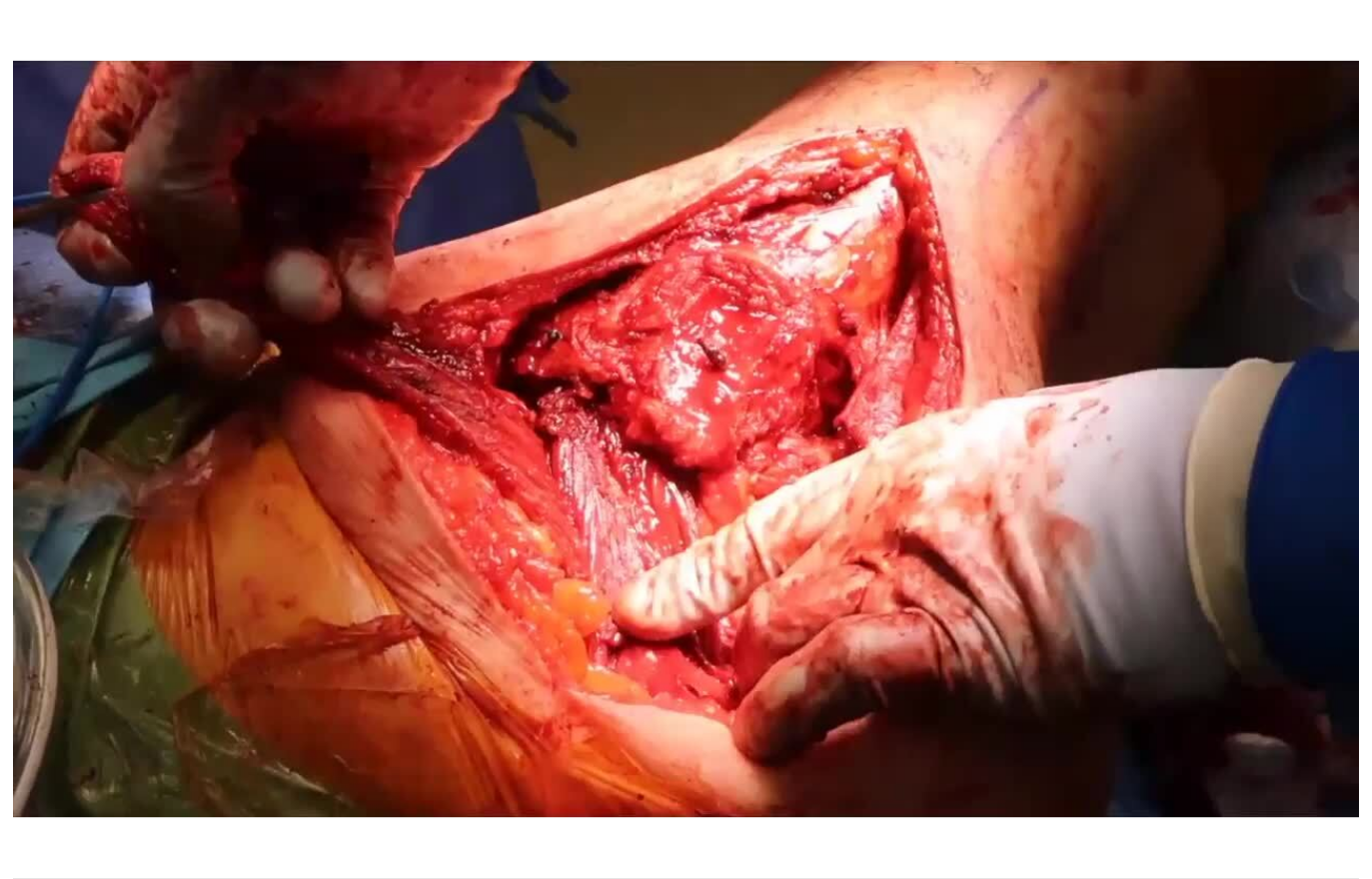 scroll, scrollTop: 0, scrollLeft: 0, axis: both 